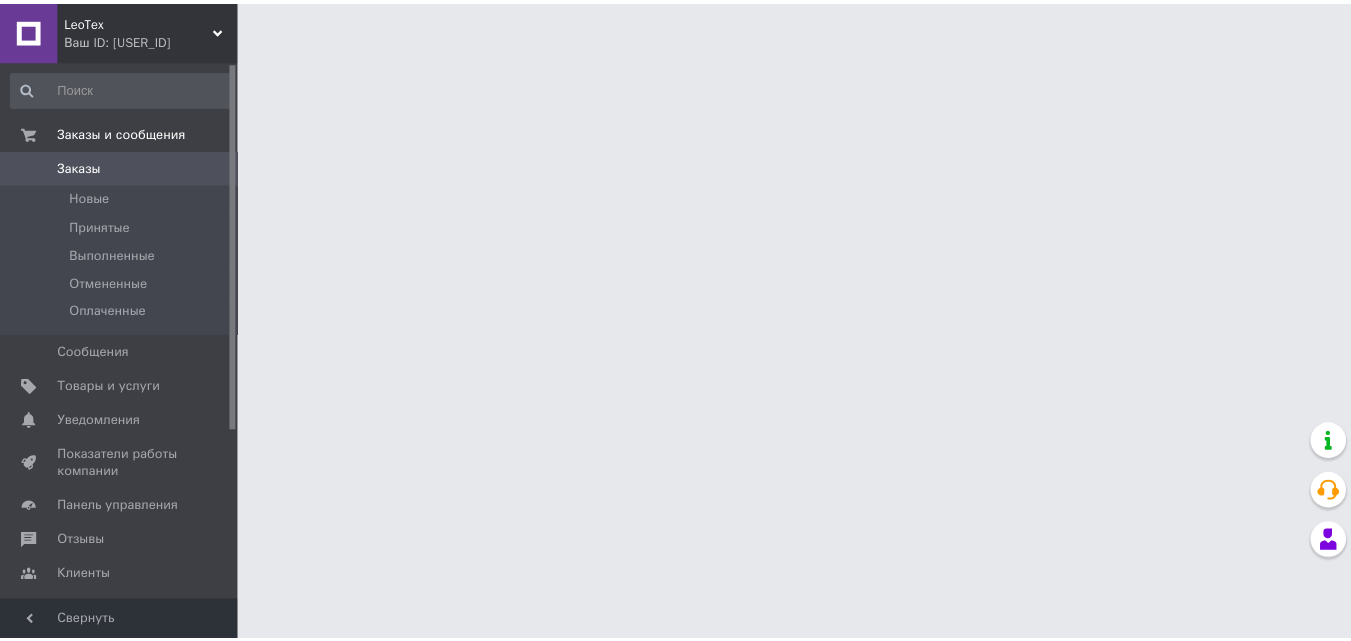 scroll, scrollTop: 0, scrollLeft: 0, axis: both 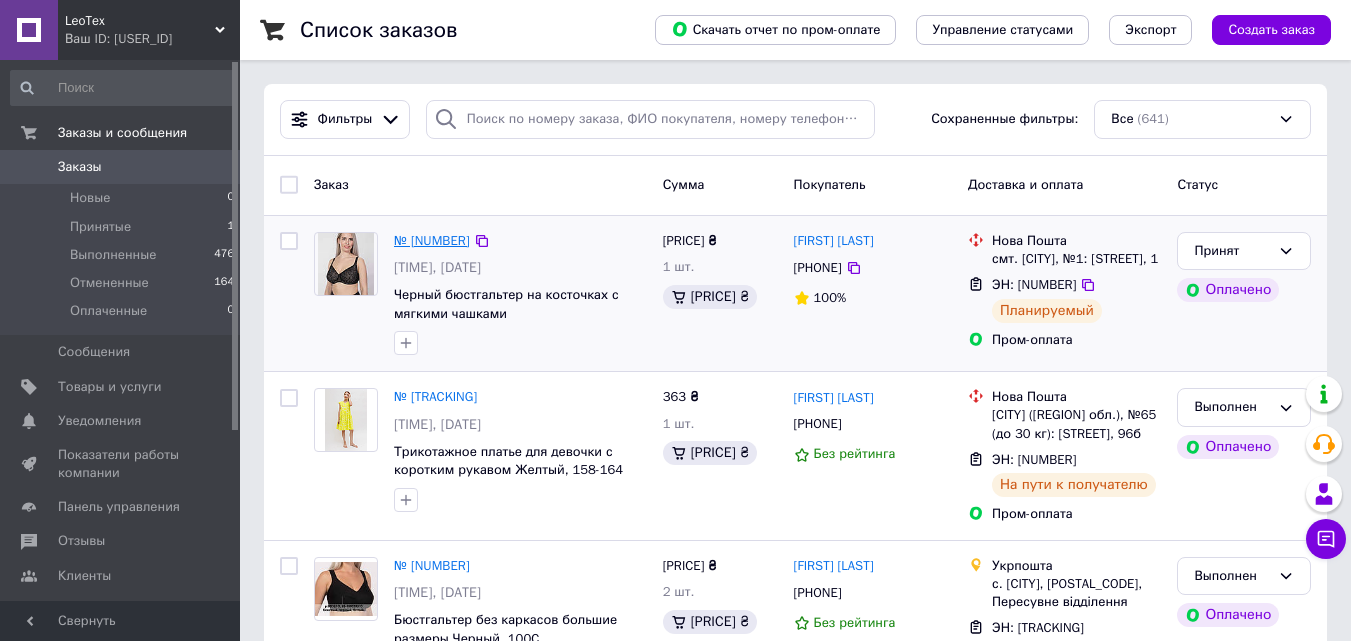 click on "№ 351991069" at bounding box center (432, 240) 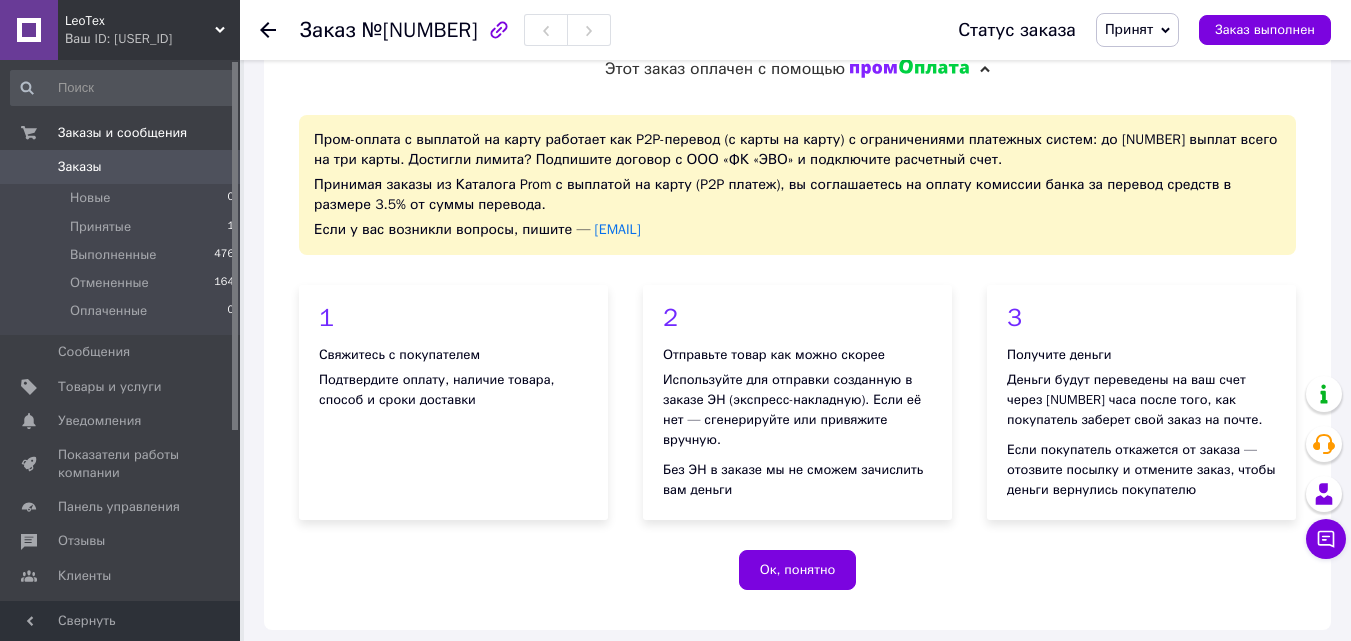 scroll, scrollTop: 0, scrollLeft: 0, axis: both 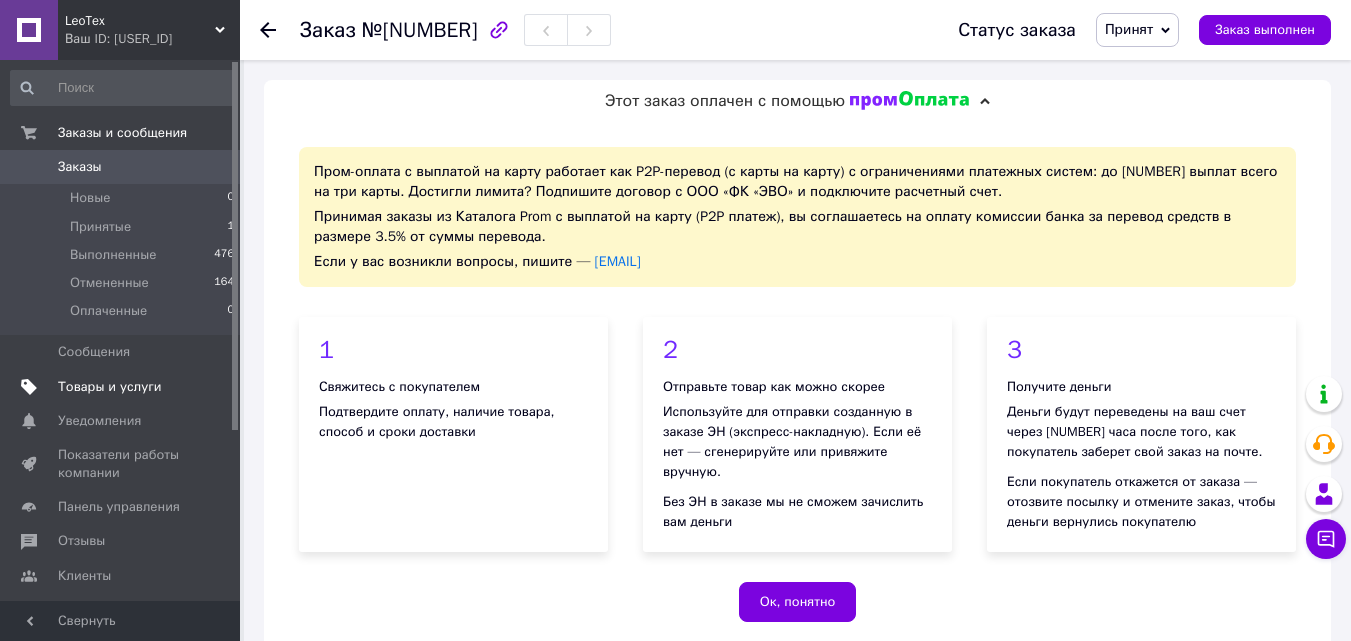 click on "Товары и услуги" at bounding box center [110, 387] 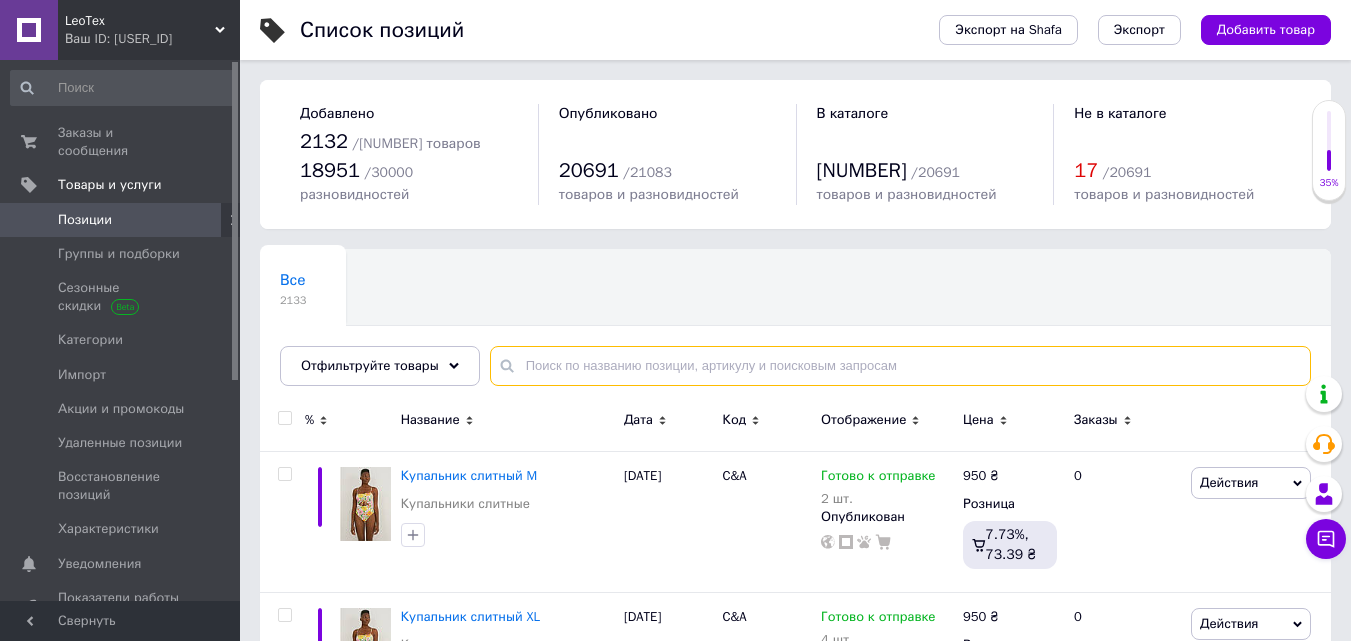 click at bounding box center (900, 366) 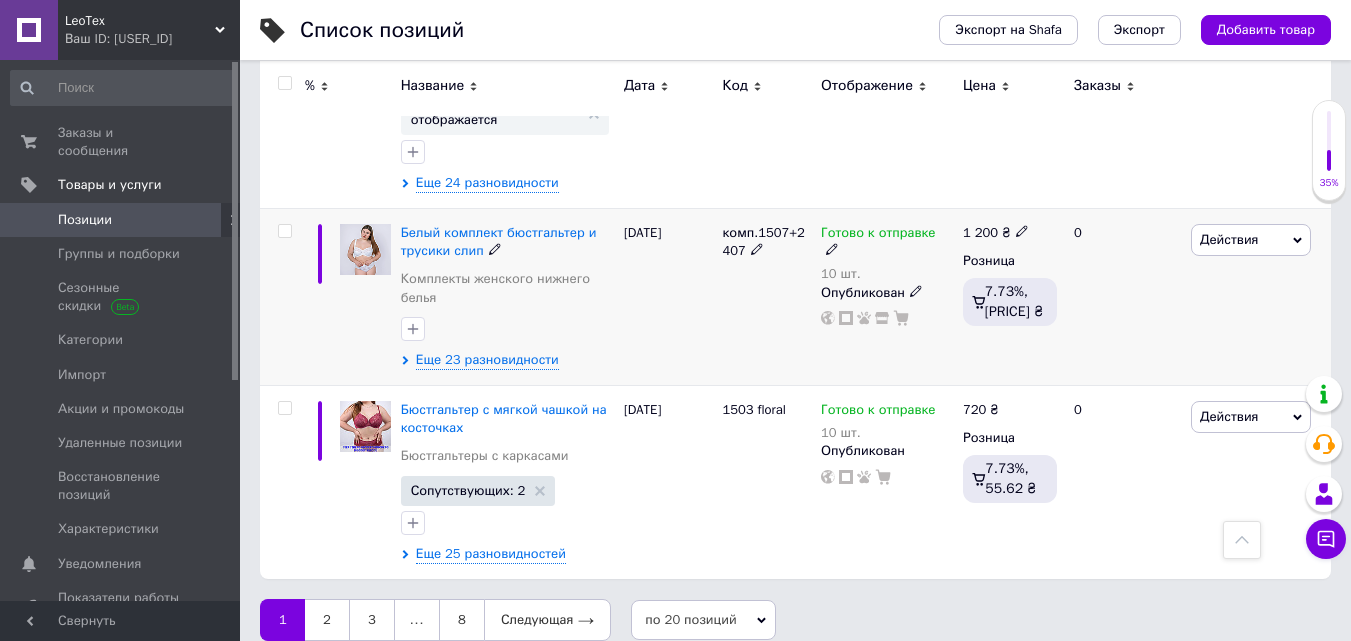 scroll, scrollTop: 3125, scrollLeft: 0, axis: vertical 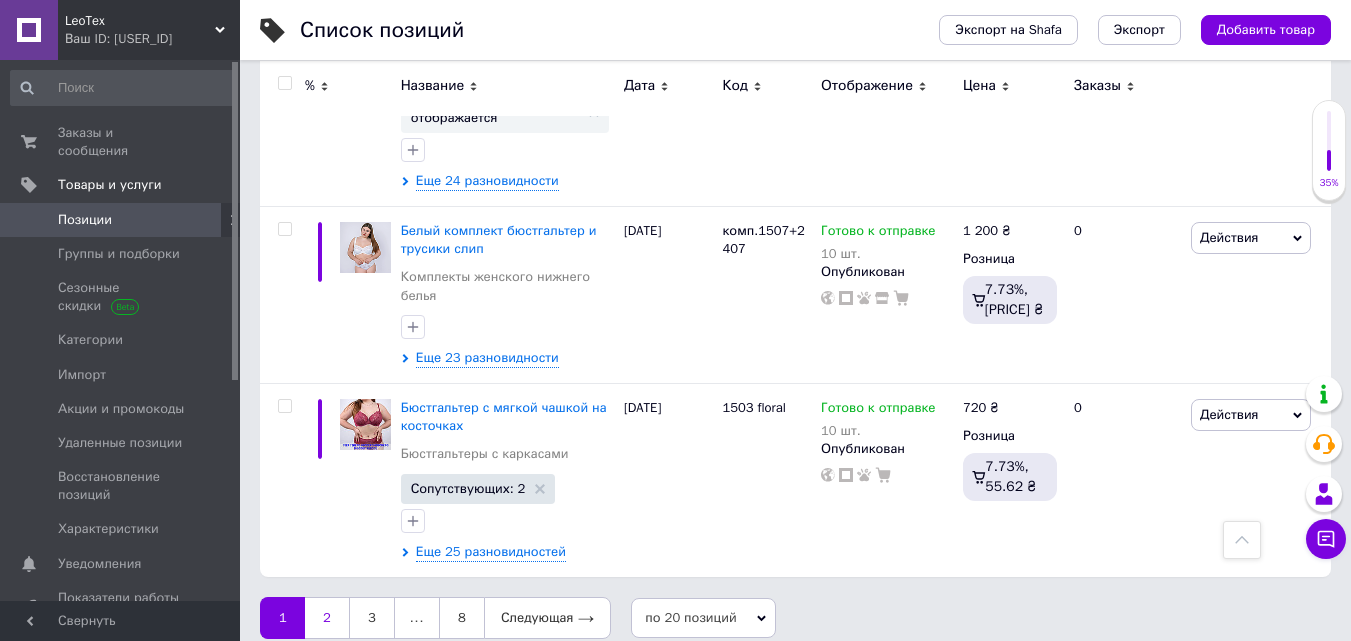 type on "1508" 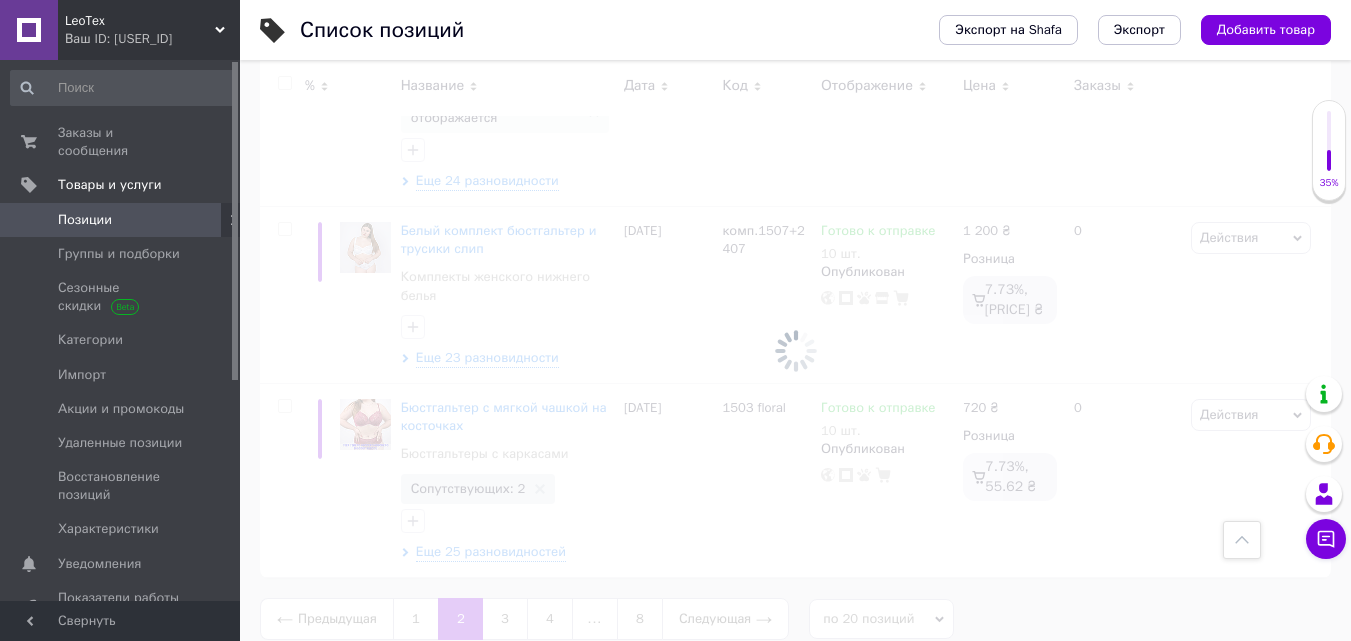 scroll, scrollTop: 151, scrollLeft: 0, axis: vertical 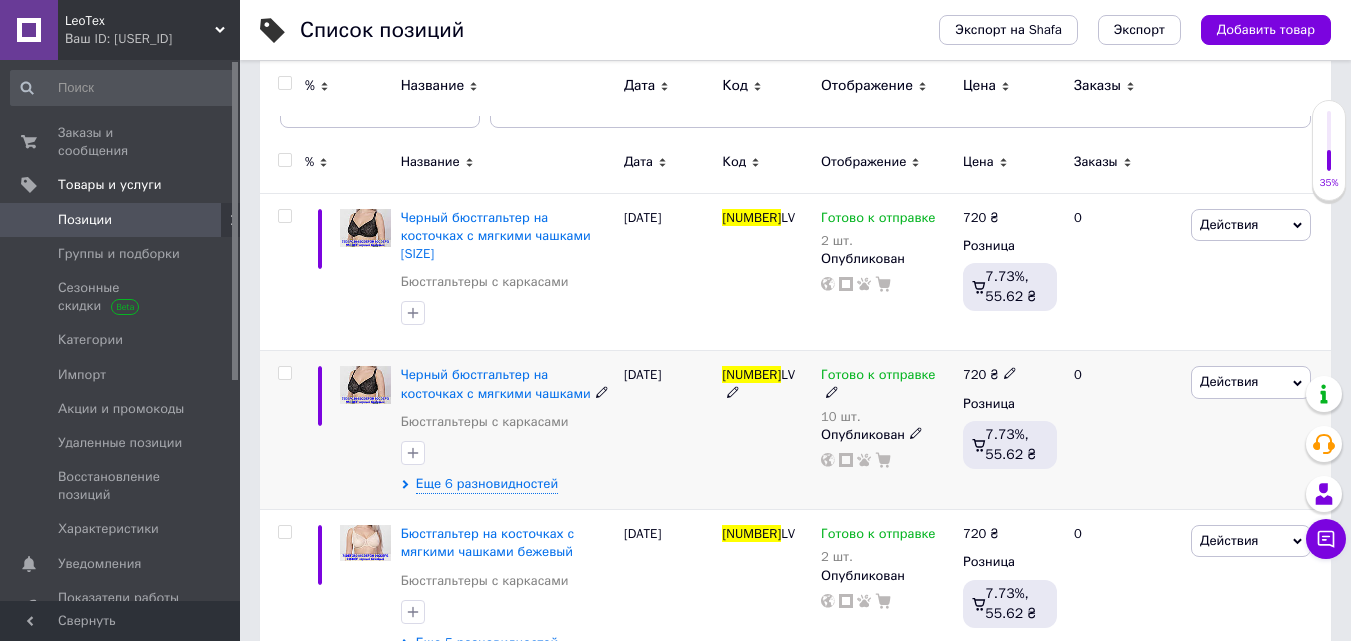 click on "Действия" at bounding box center (1251, 225) 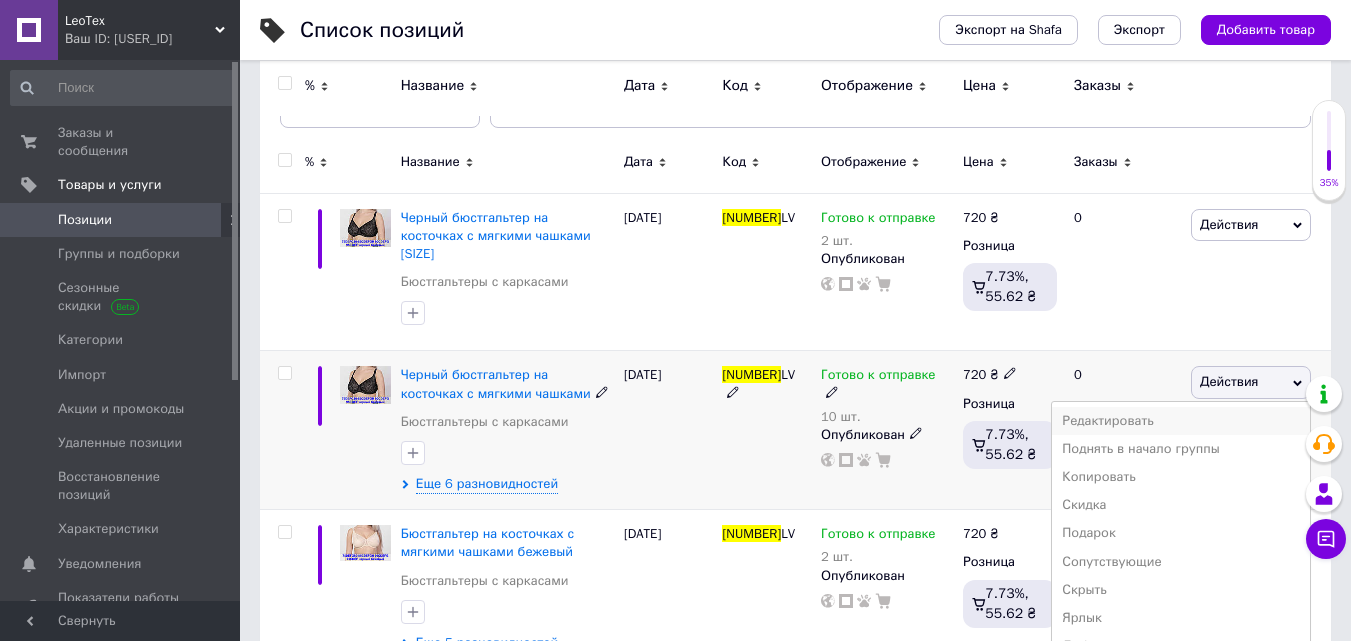 click on "Редактировать" at bounding box center [1181, 421] 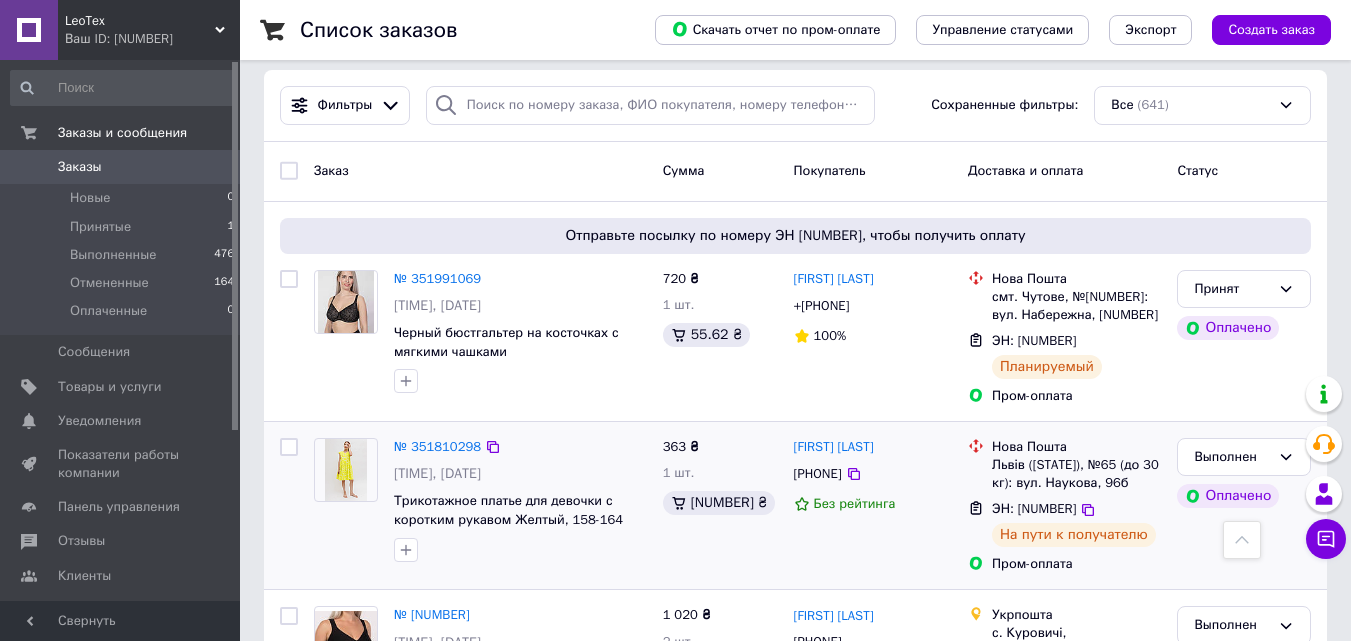 scroll, scrollTop: 0, scrollLeft: 0, axis: both 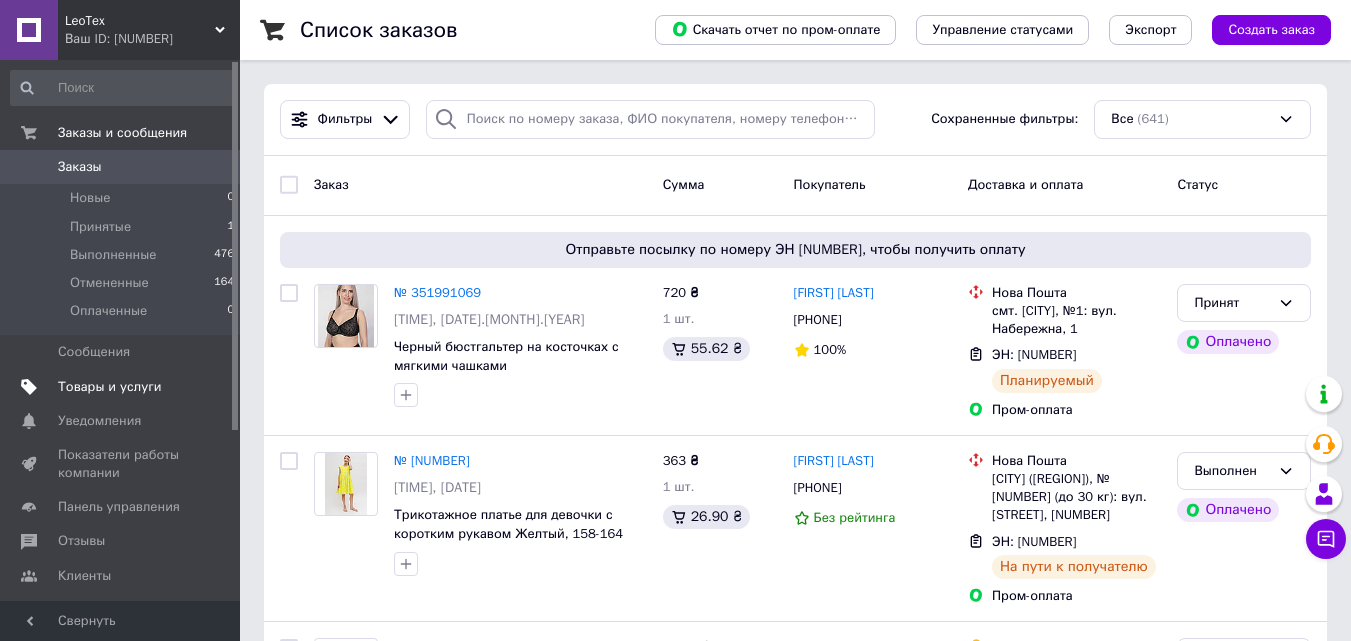 click on "Товары и услуги" at bounding box center [110, 387] 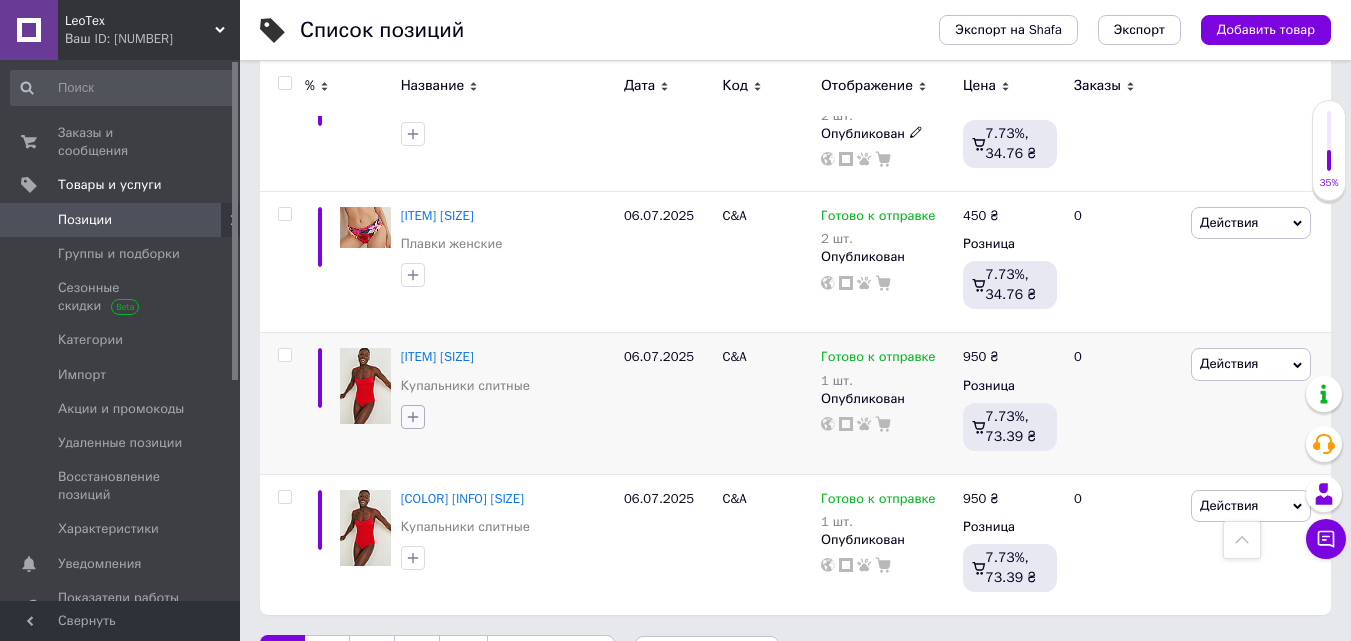 scroll, scrollTop: 2828, scrollLeft: 0, axis: vertical 